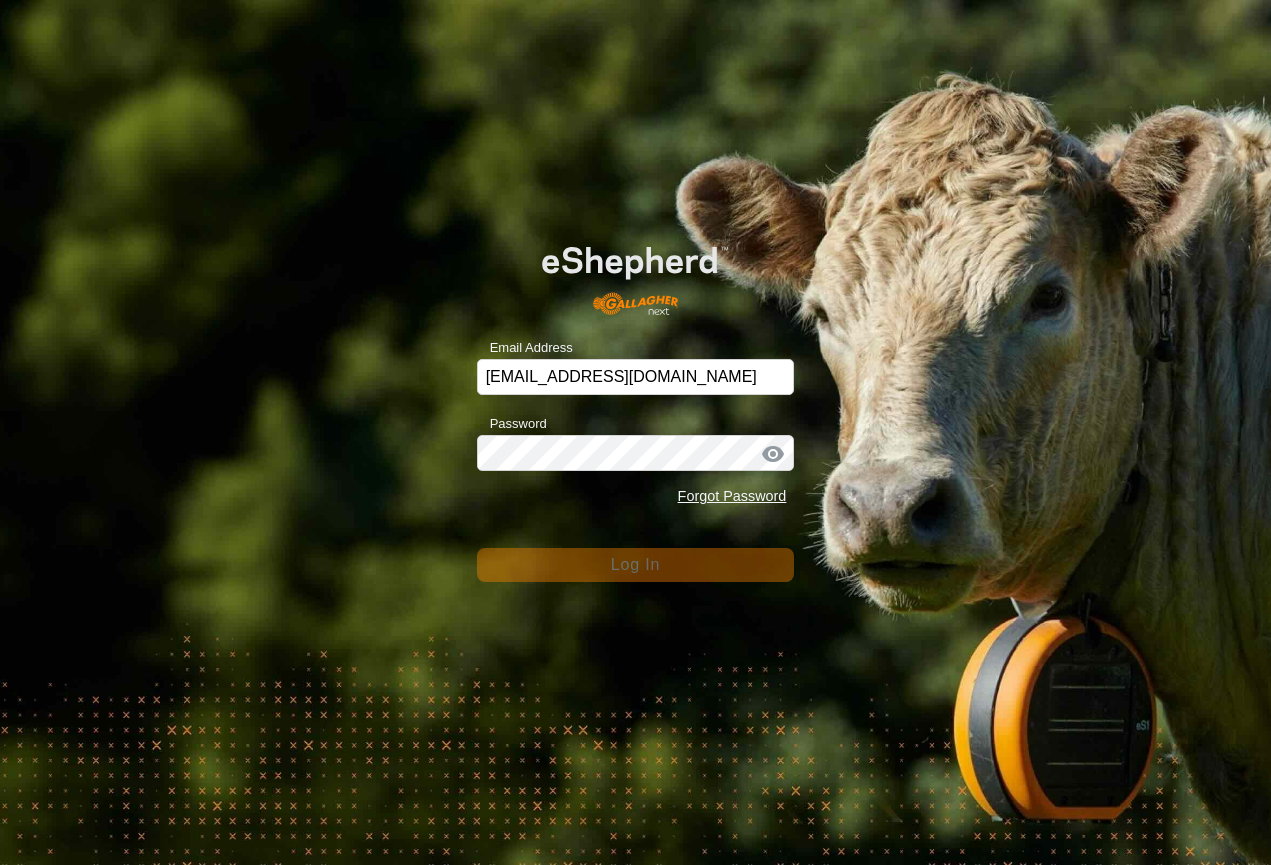 scroll, scrollTop: 0, scrollLeft: 0, axis: both 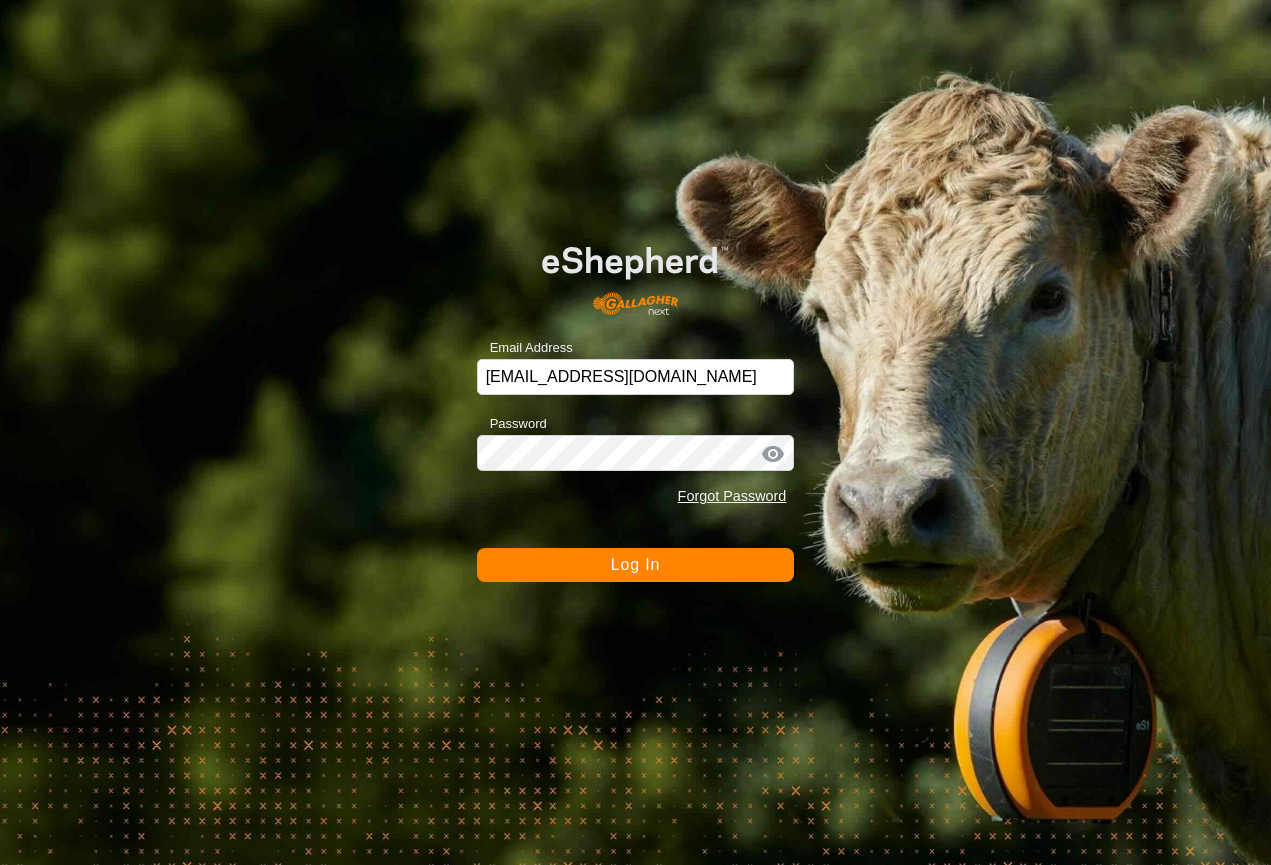 click on "Log In" 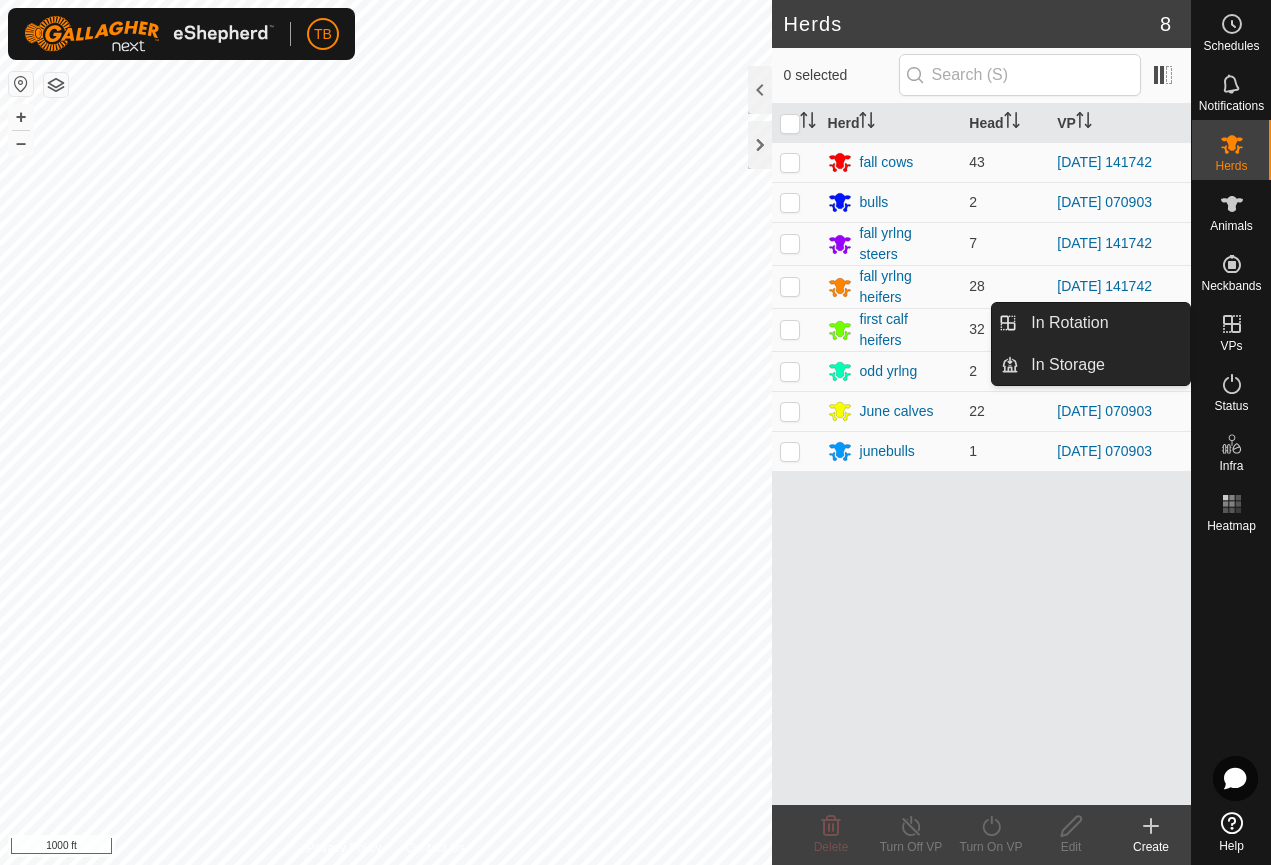 click on "VPs" at bounding box center [1231, 346] 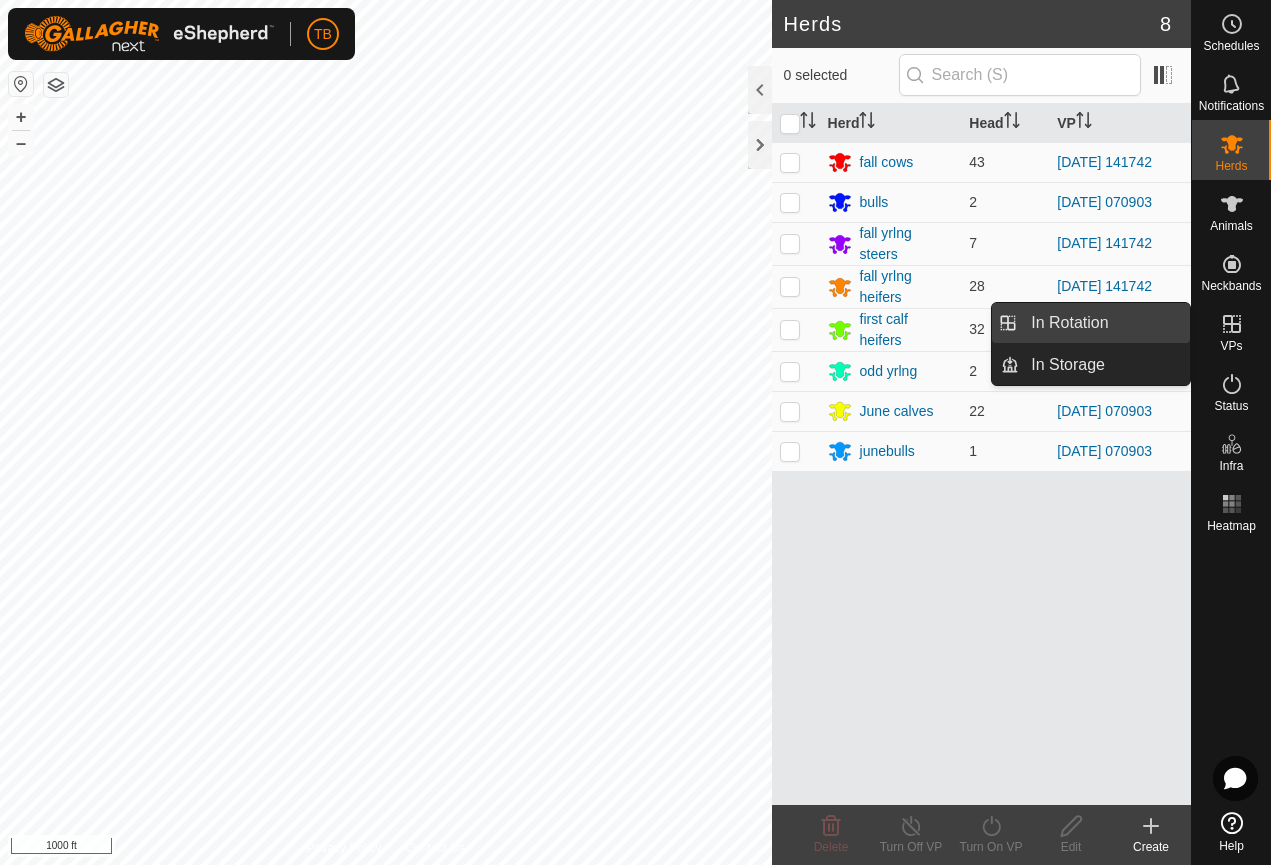 click on "In Rotation" at bounding box center [1104, 323] 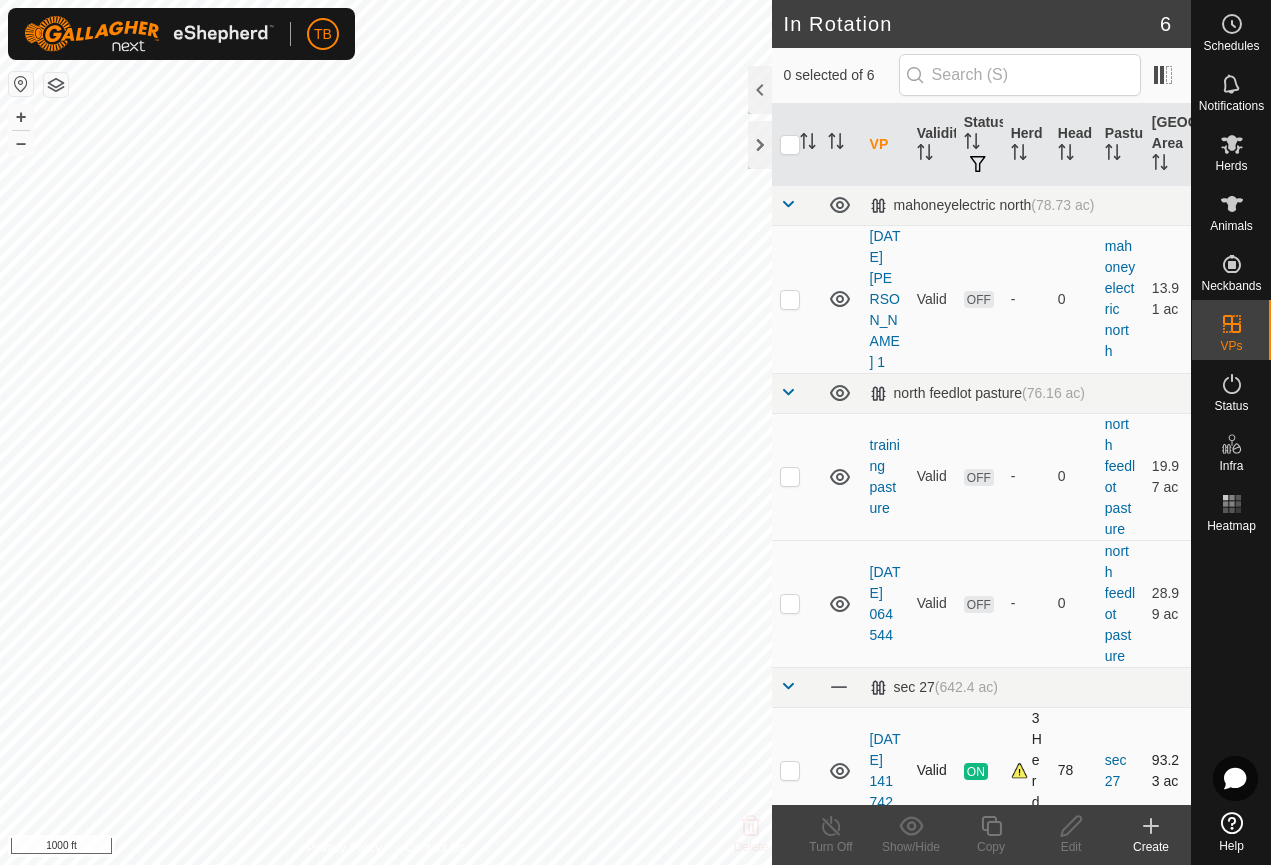 checkbox on "true" 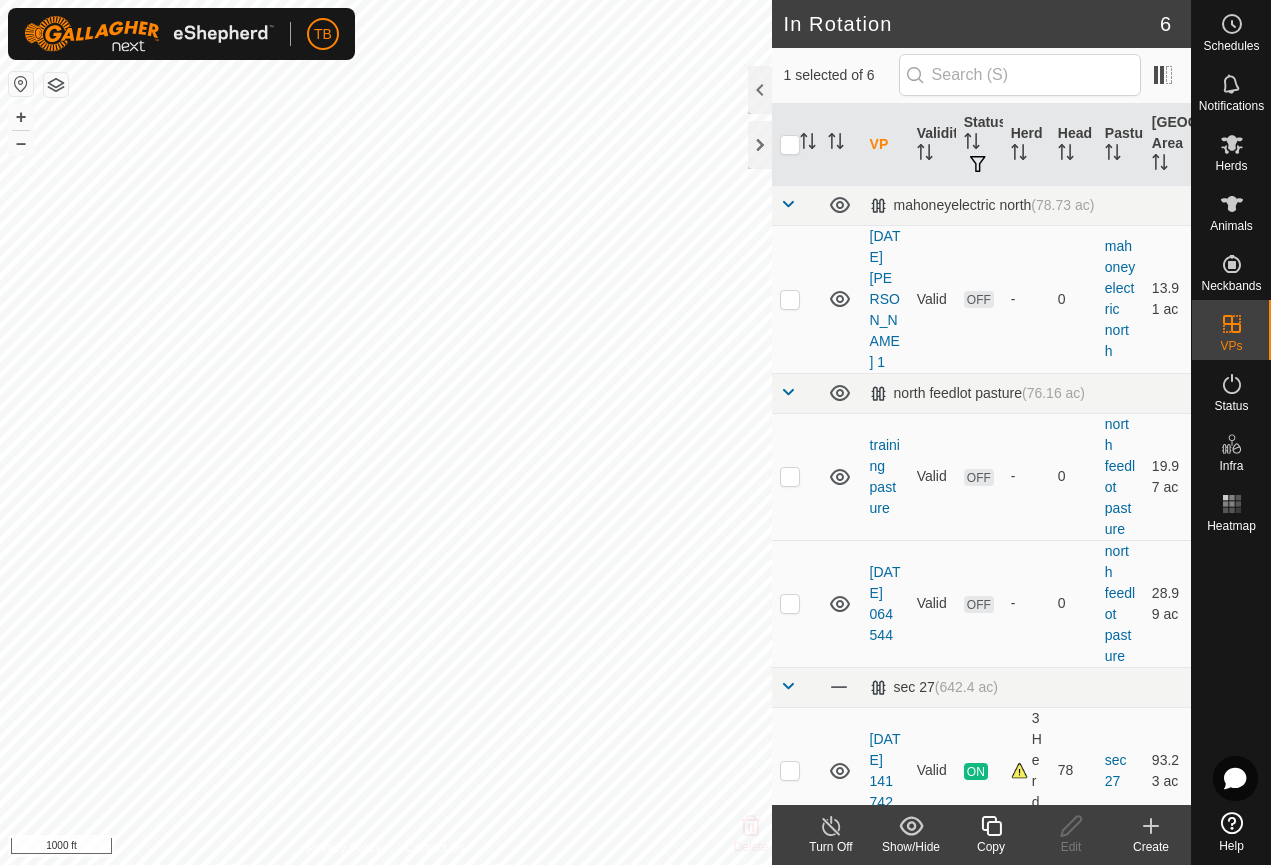 click 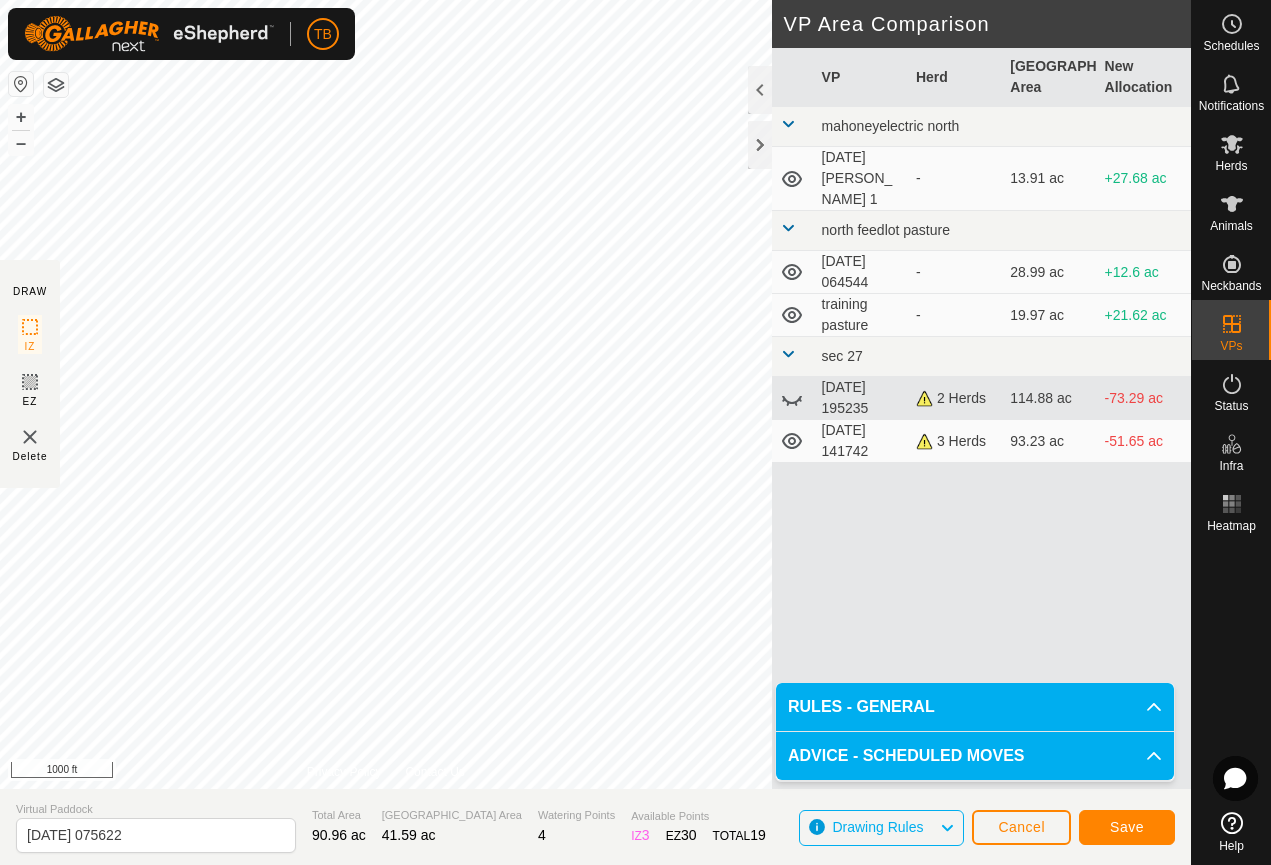 click on "Save" 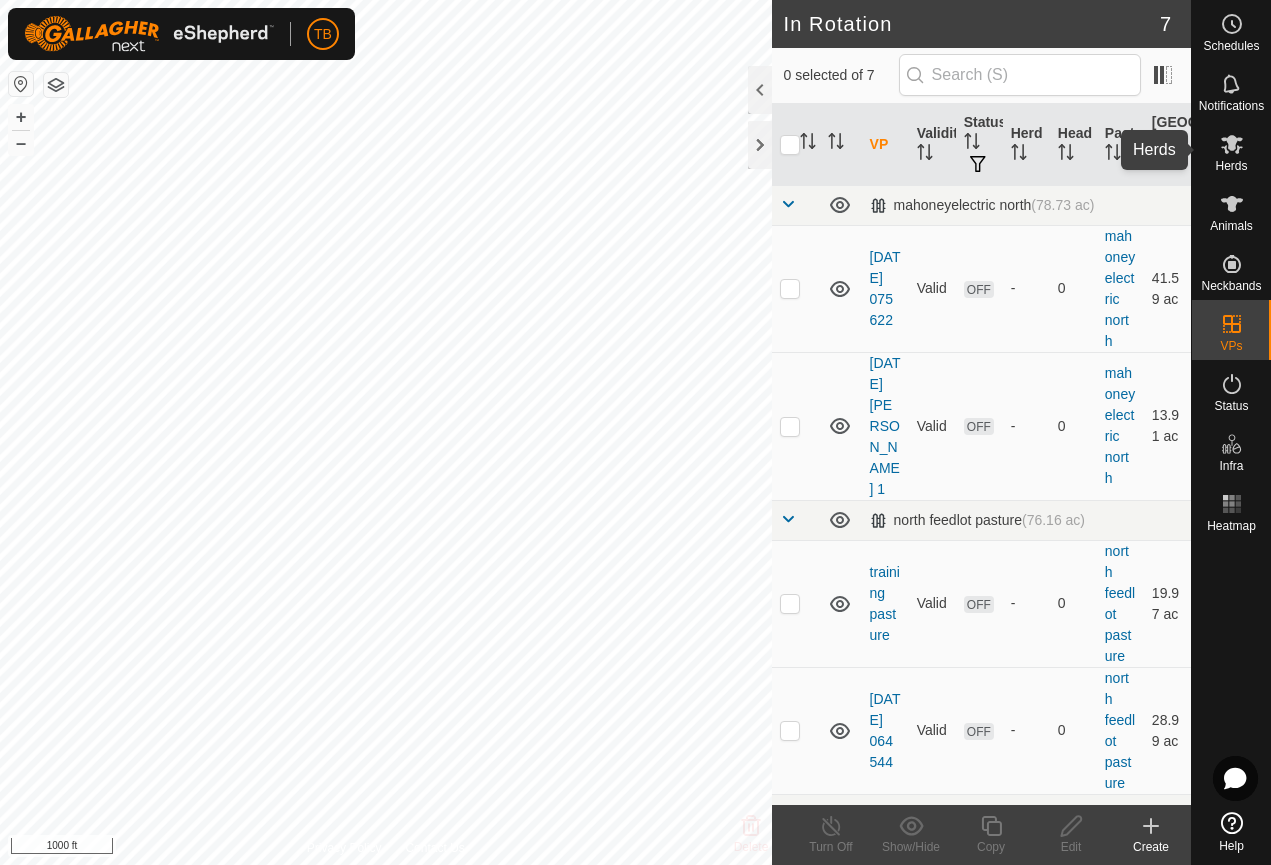 click on "Herds" at bounding box center [1231, 166] 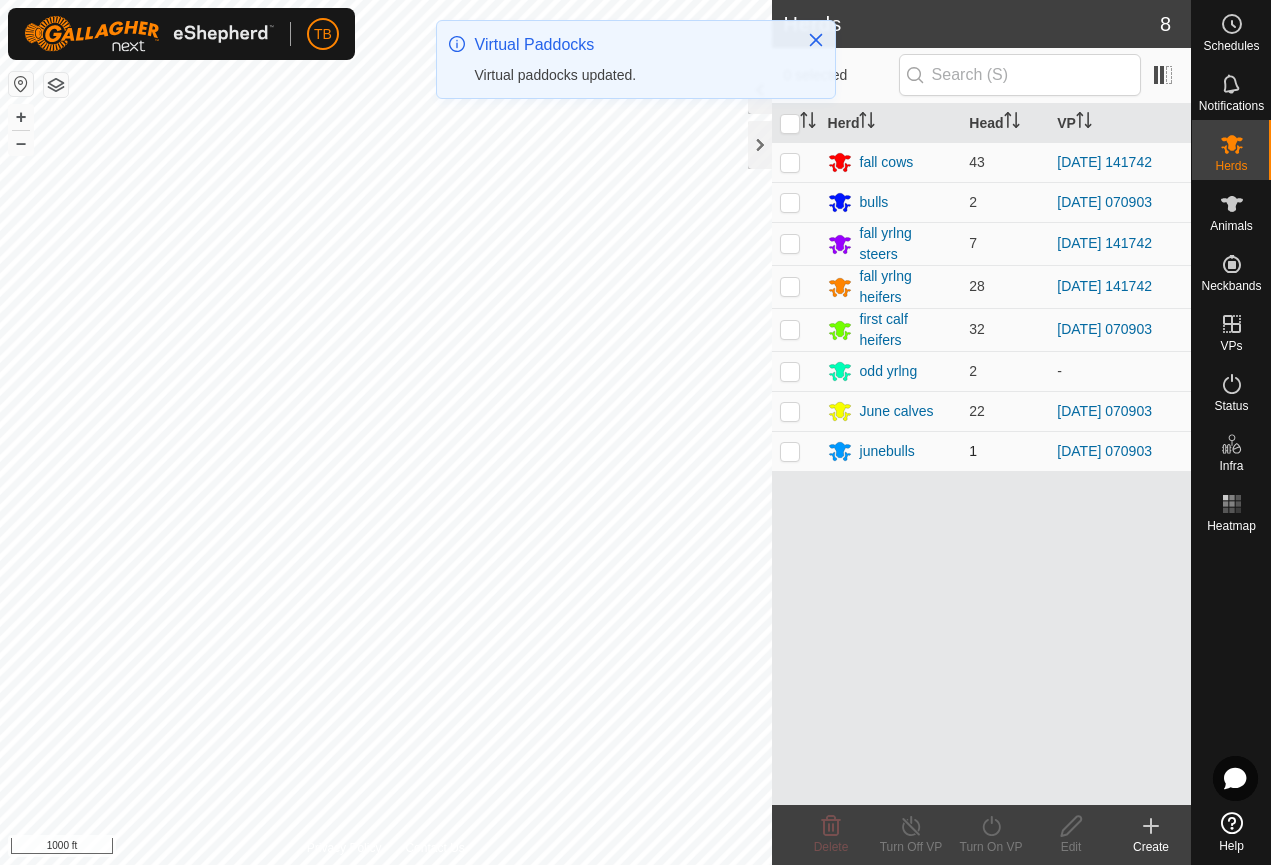 click at bounding box center (790, 451) 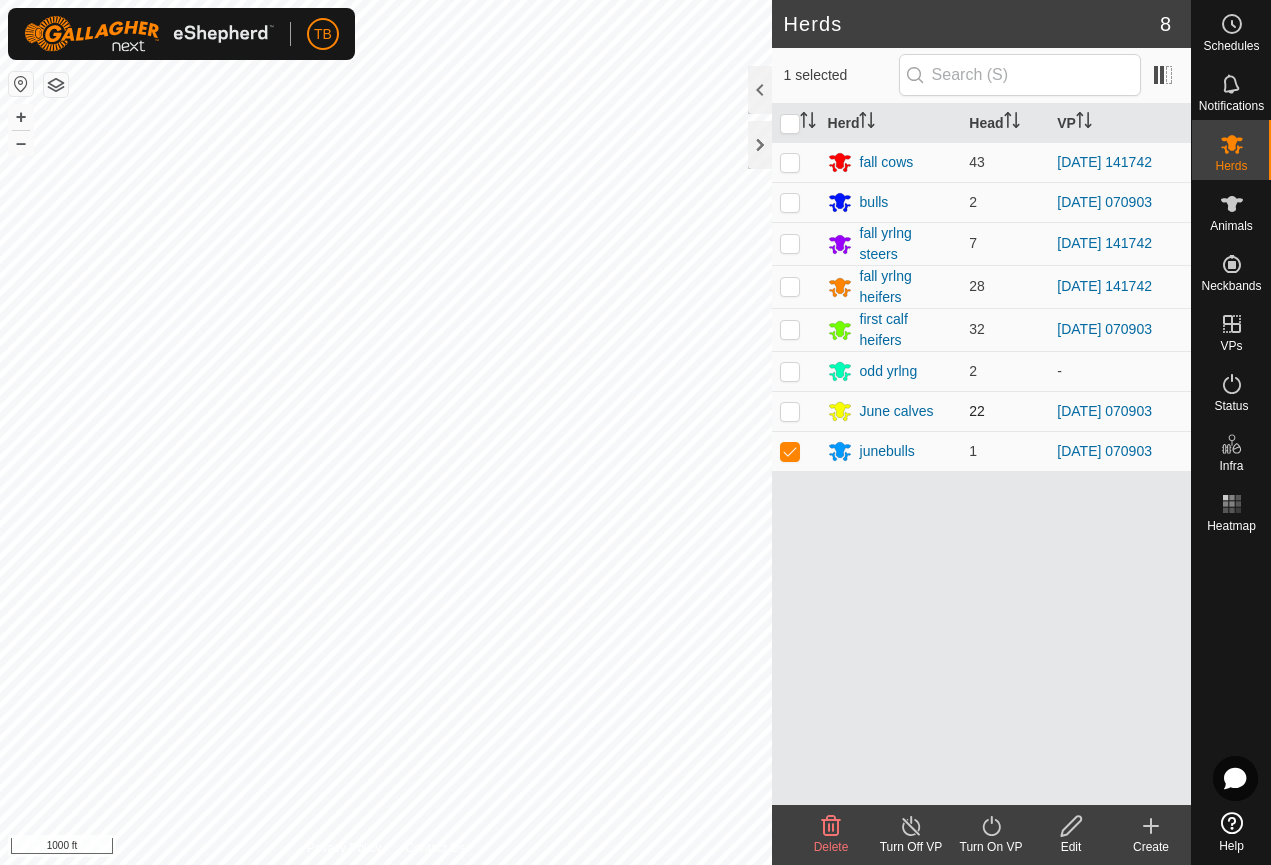 click at bounding box center (790, 411) 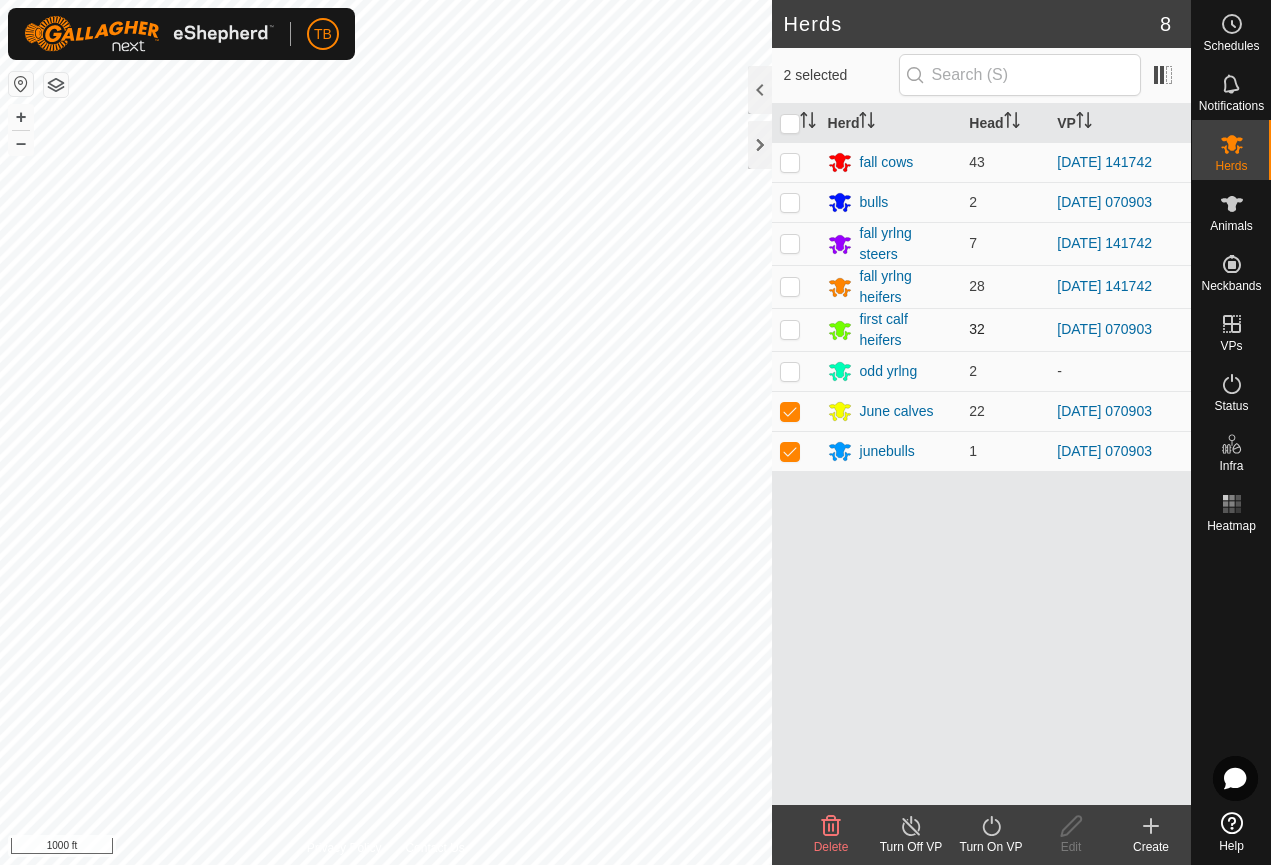 click at bounding box center (790, 329) 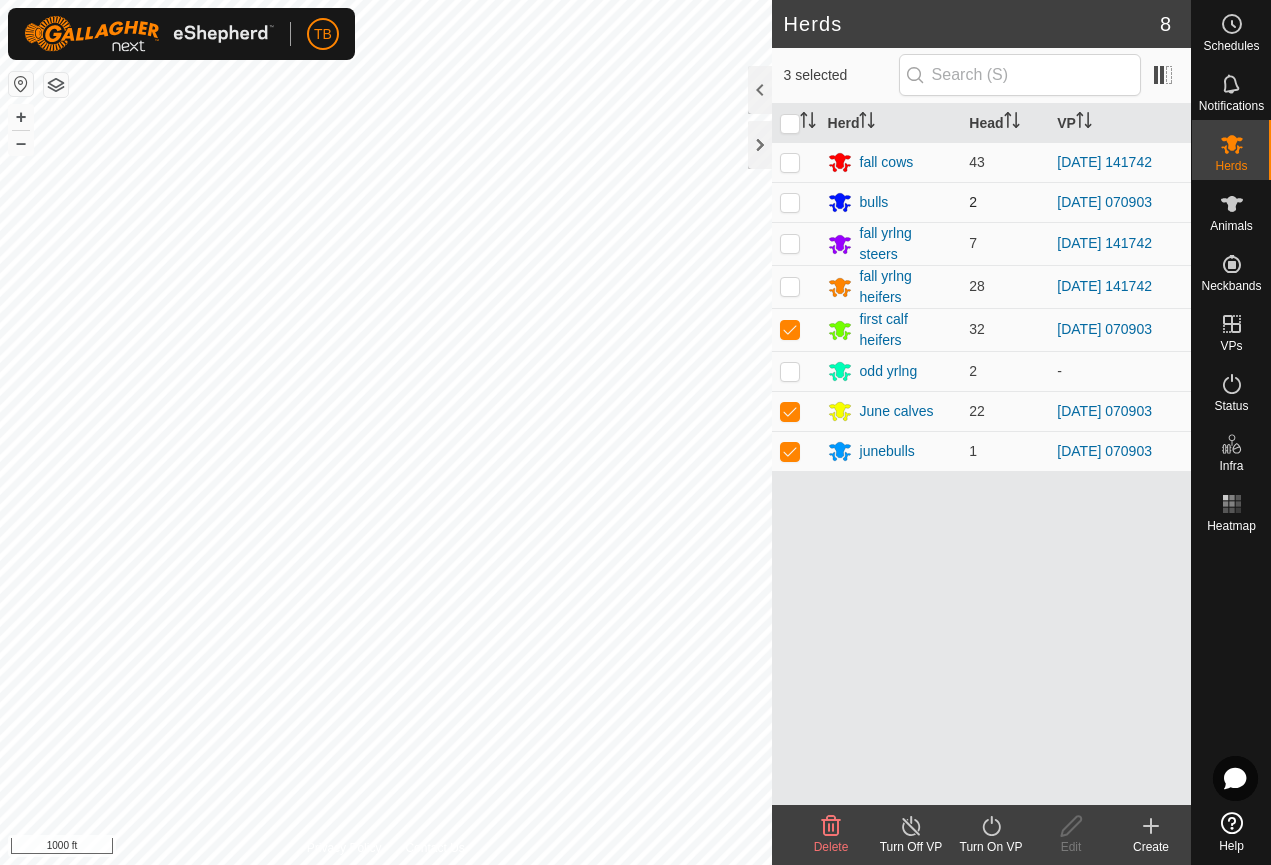 click at bounding box center (790, 202) 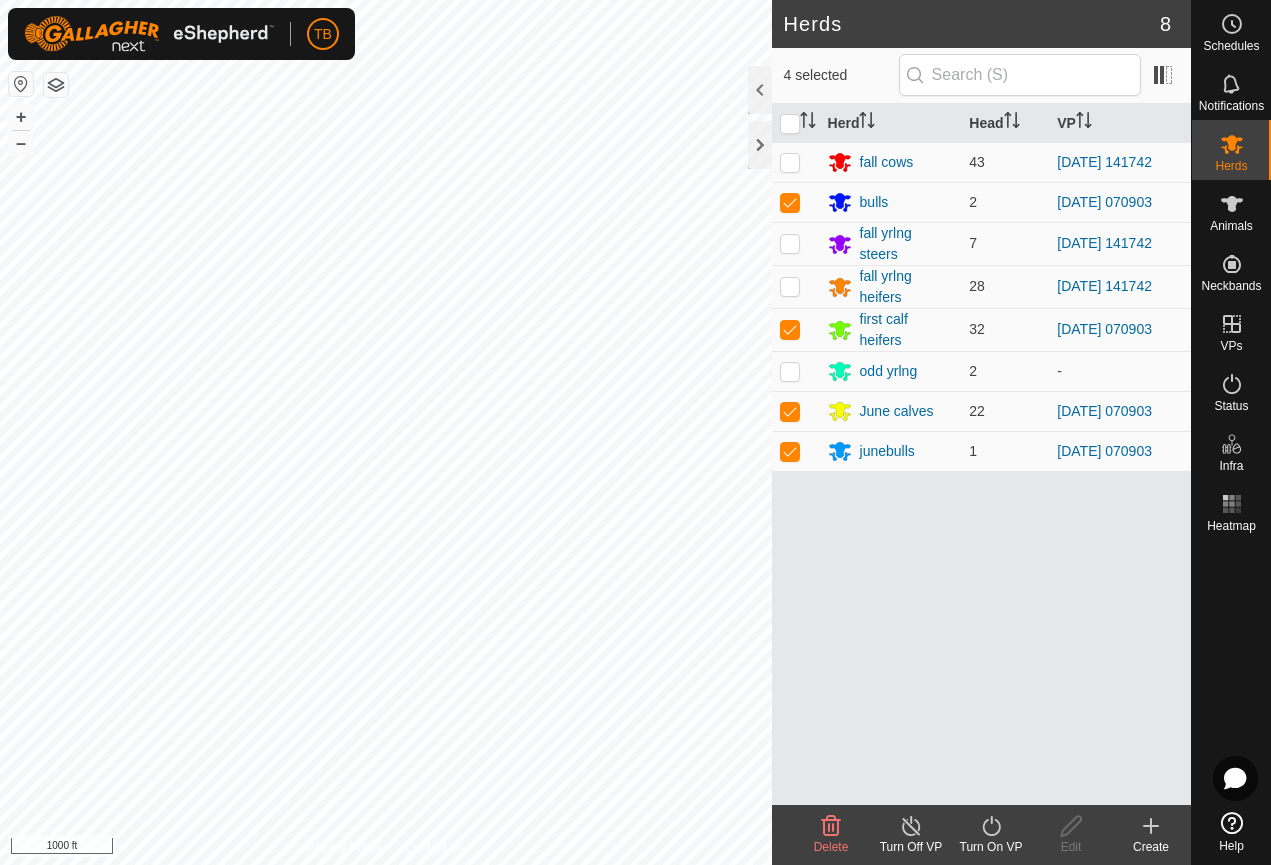 click 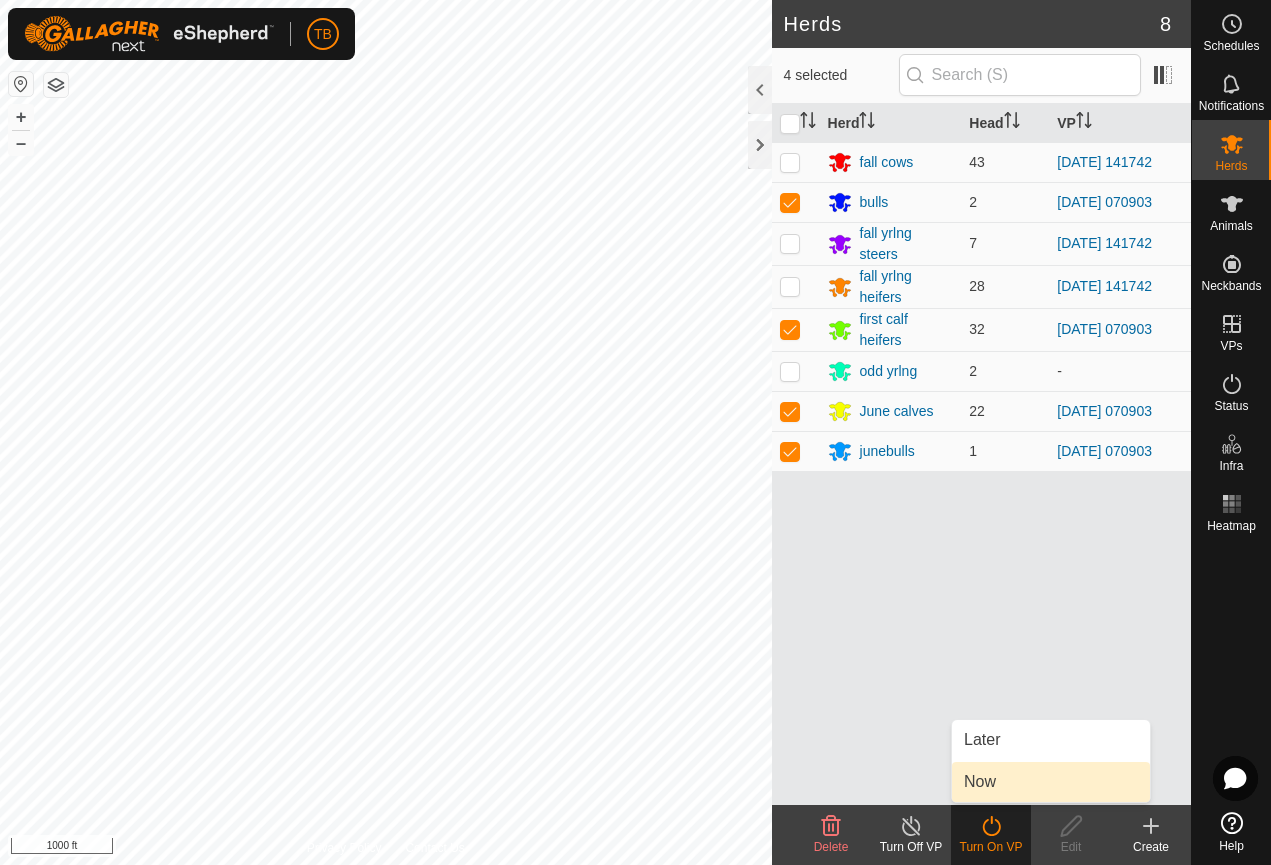 click on "Now" at bounding box center [1051, 782] 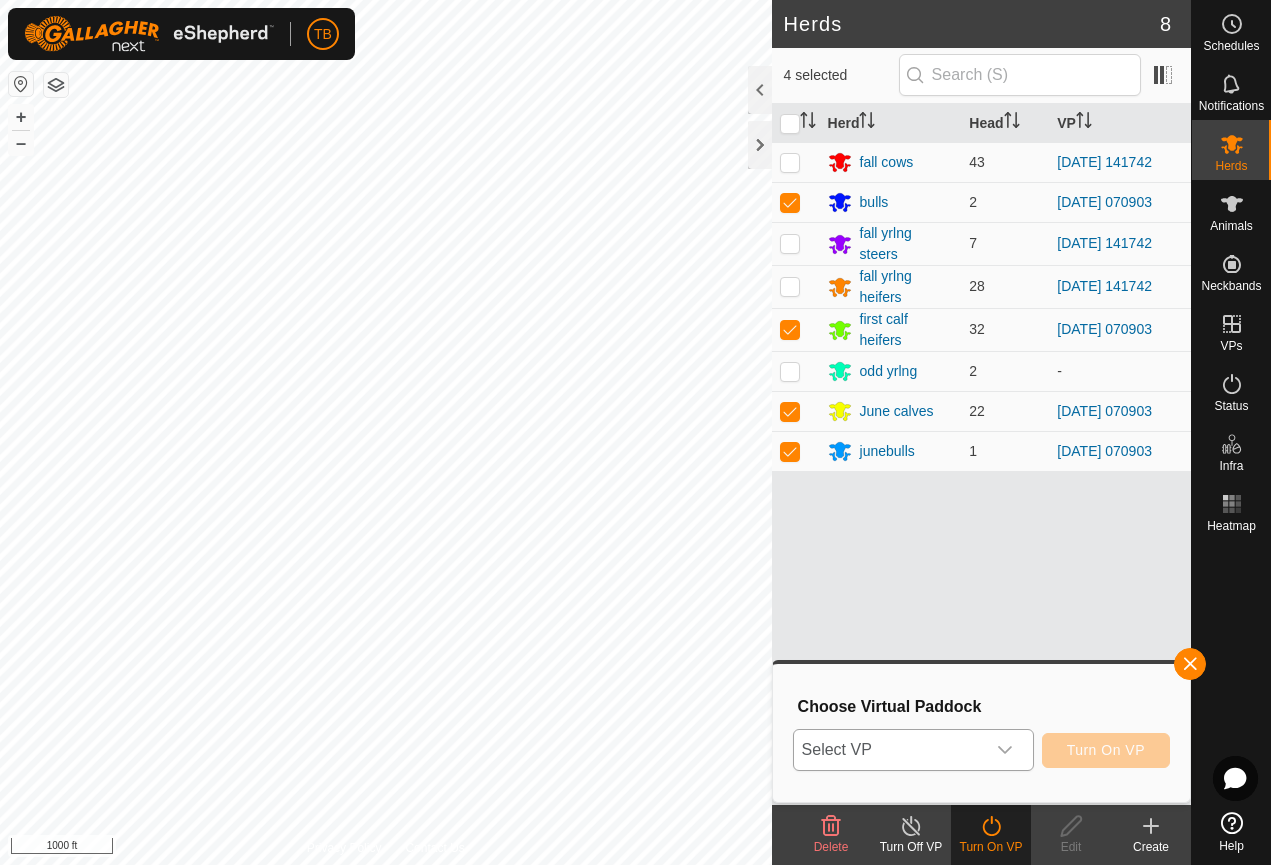 click 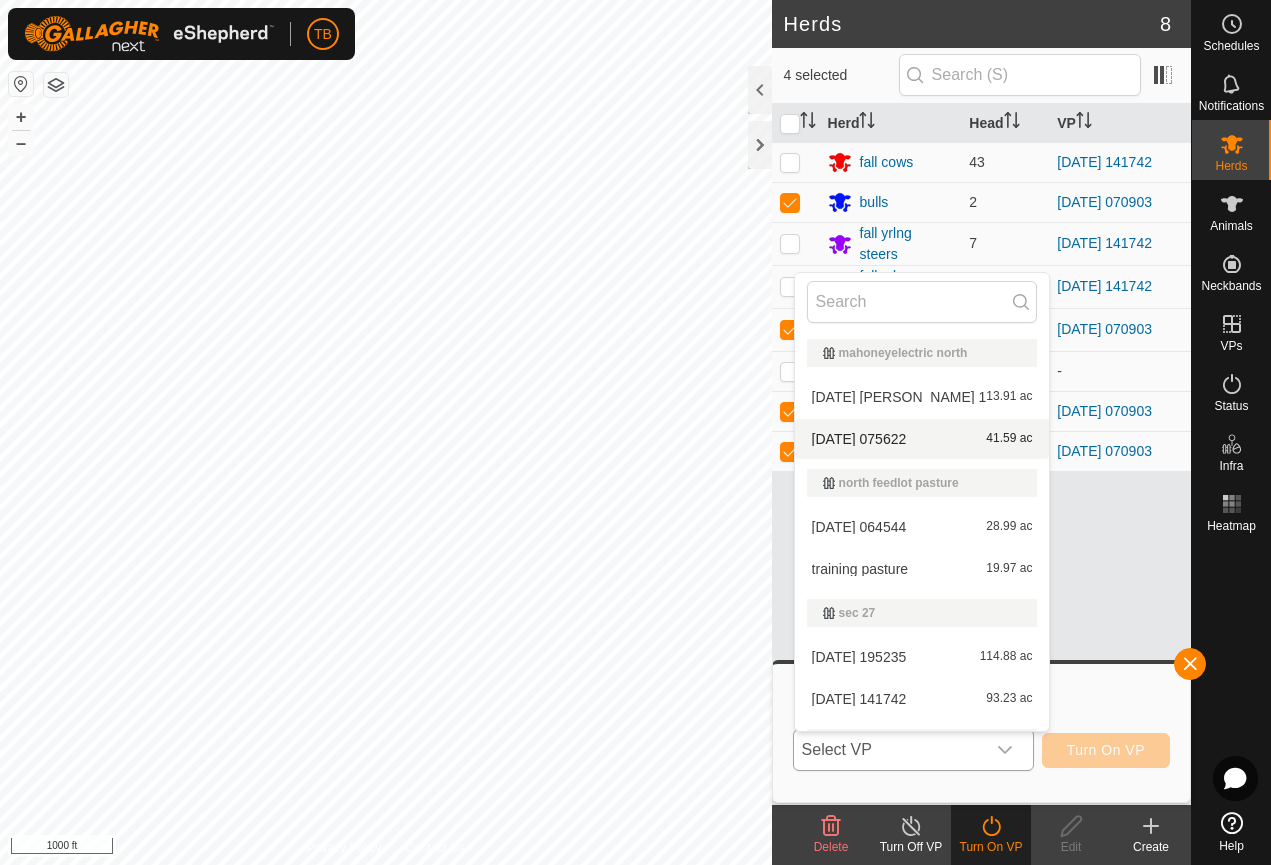 click on "2025-07-25 075622  41.59 ac" at bounding box center (922, 439) 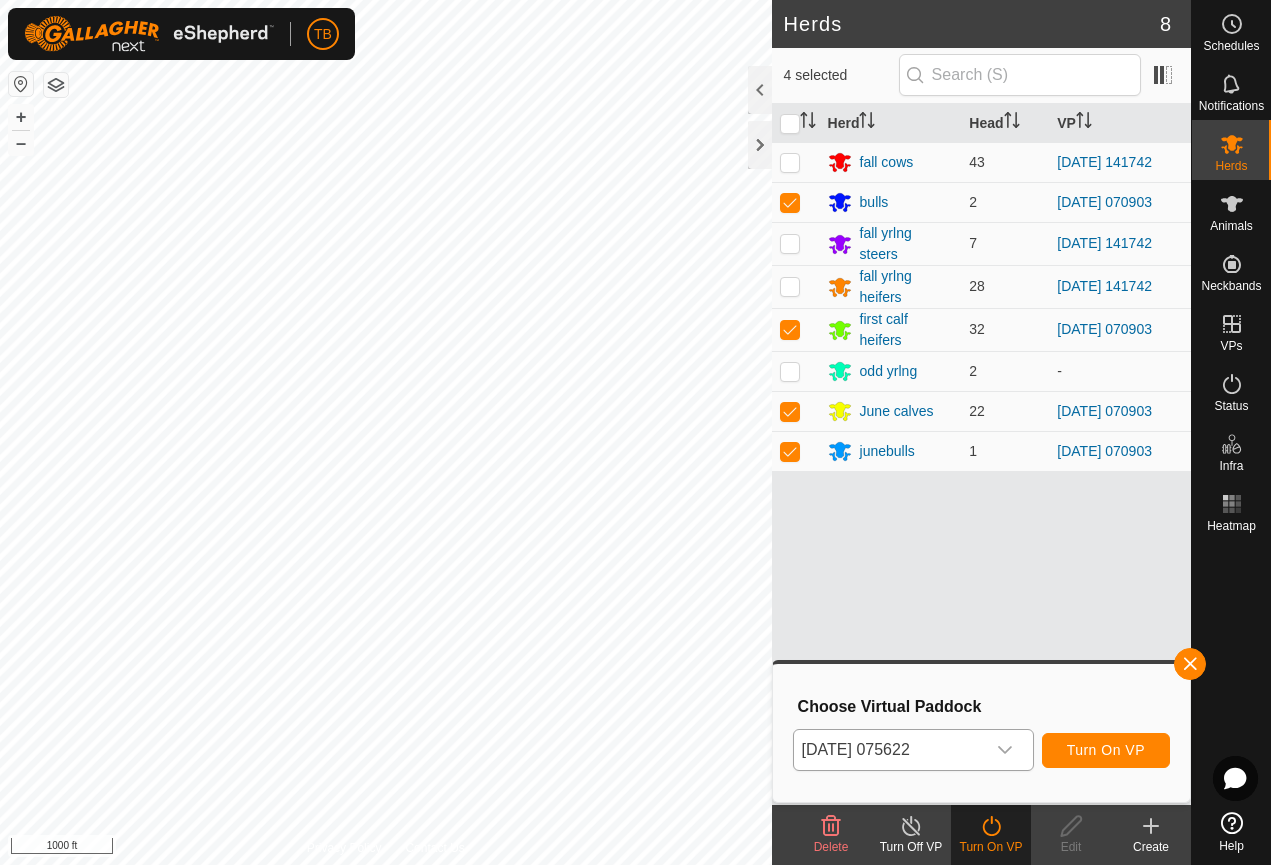 click on "Turn On VP" at bounding box center [1106, 750] 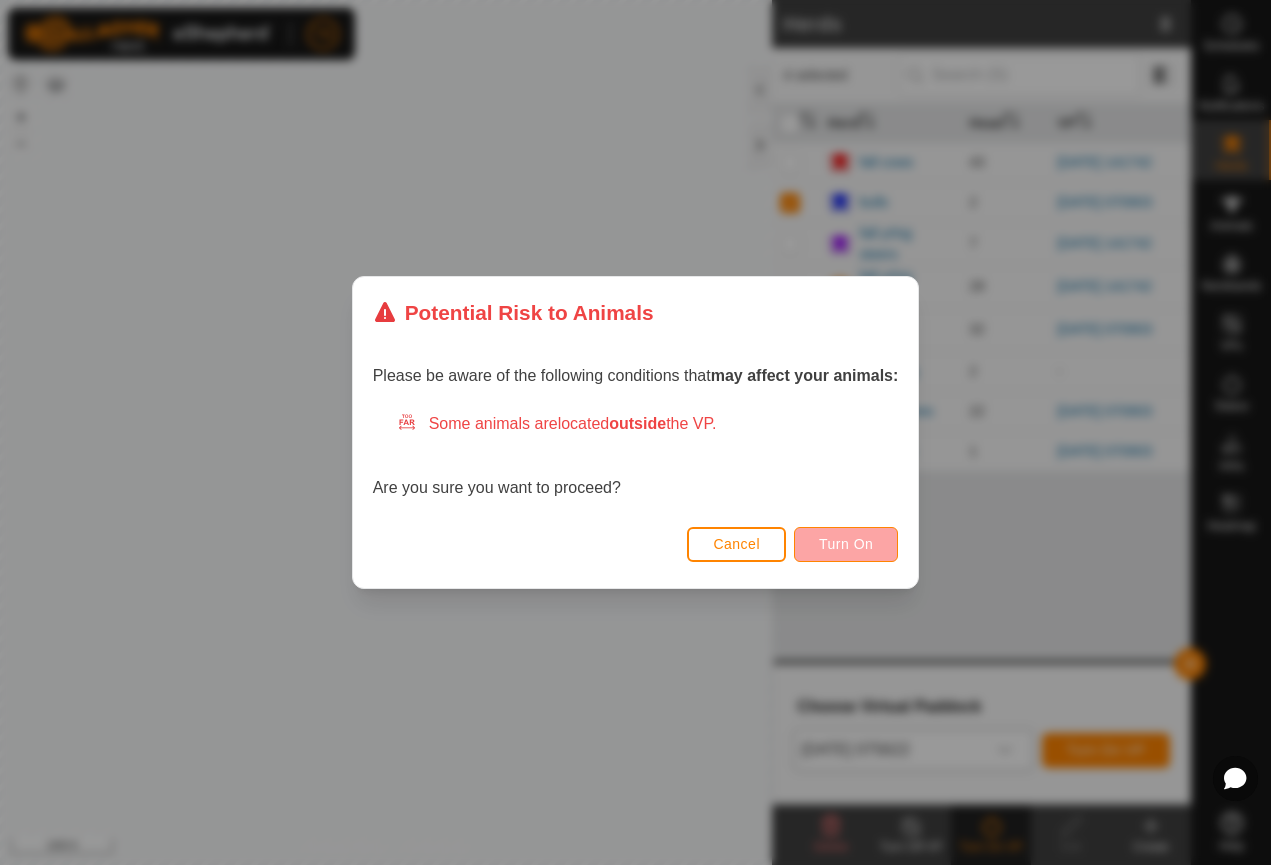 click on "Turn On" at bounding box center (846, 544) 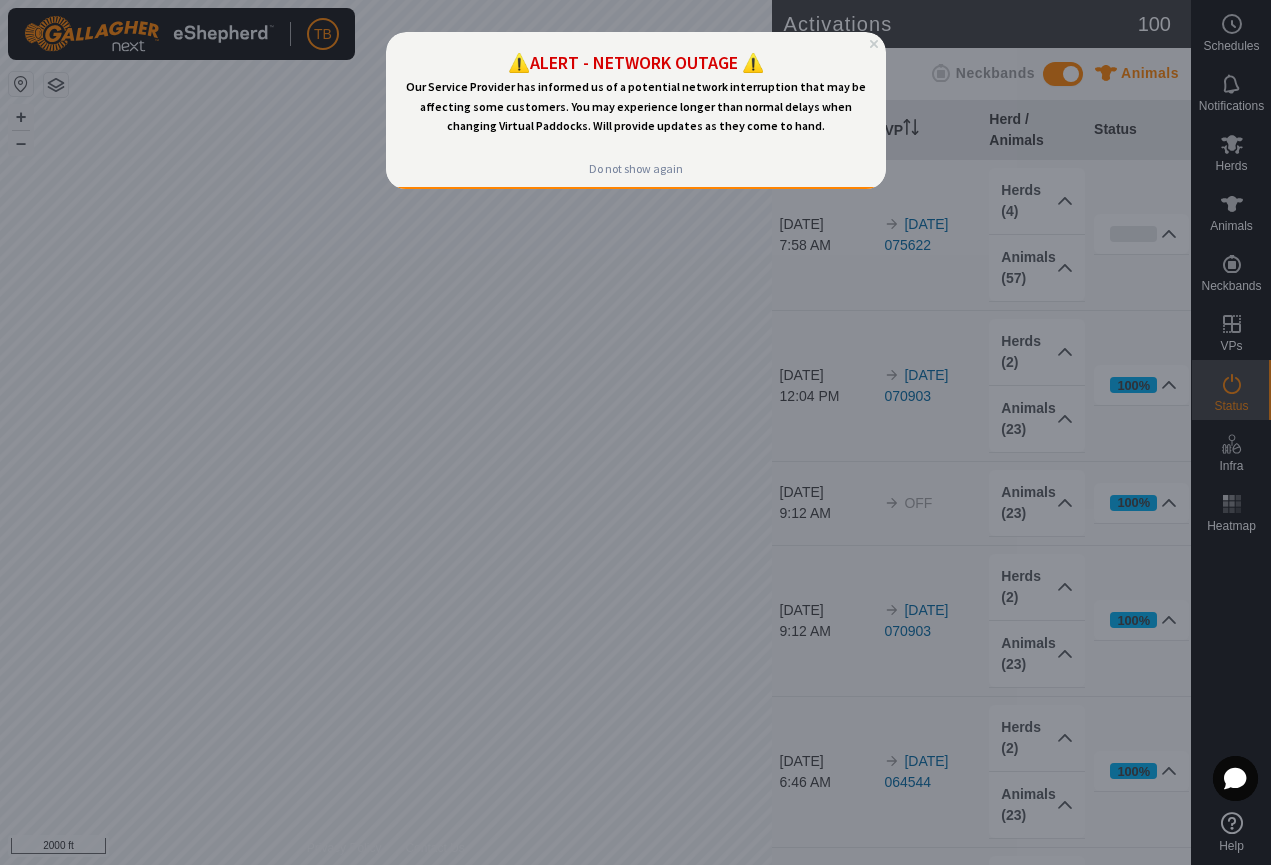 scroll, scrollTop: 0, scrollLeft: 0, axis: both 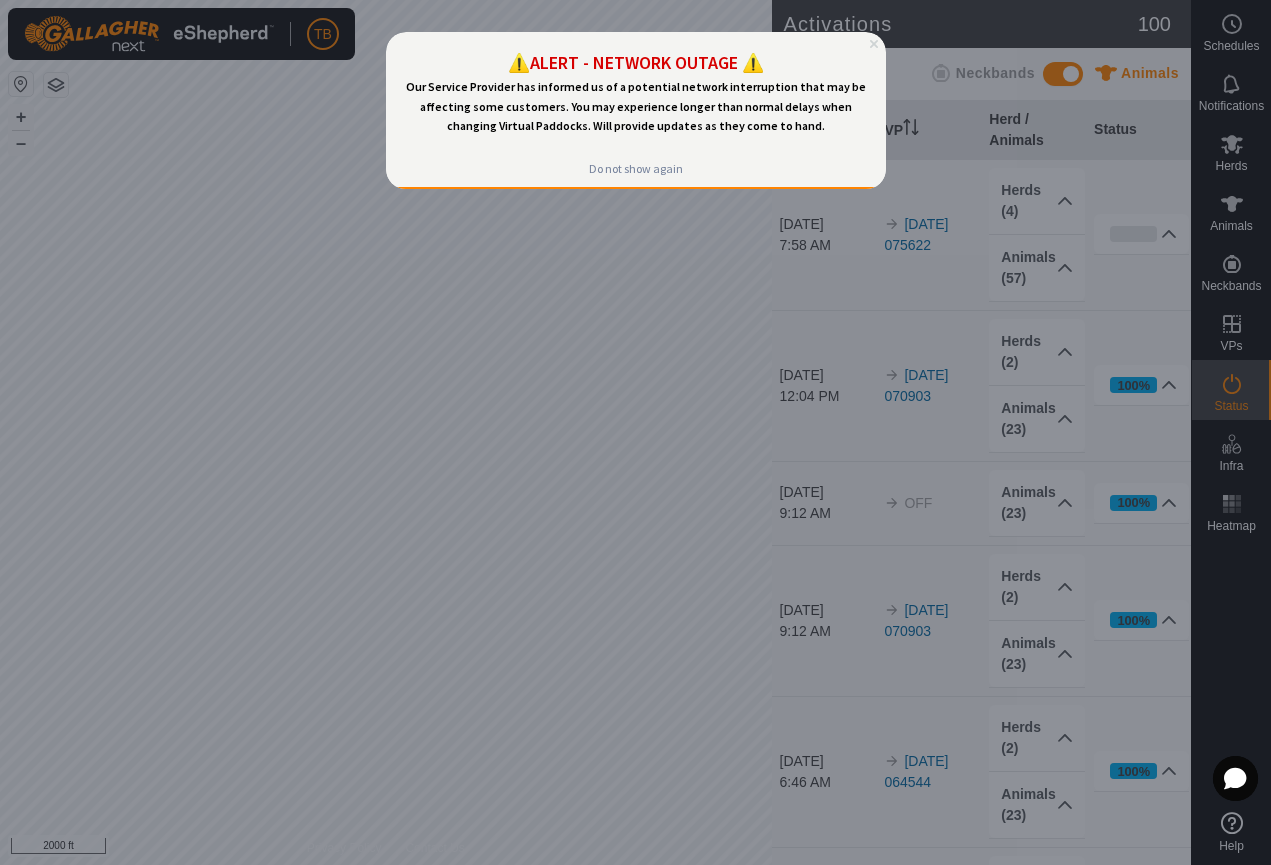 click 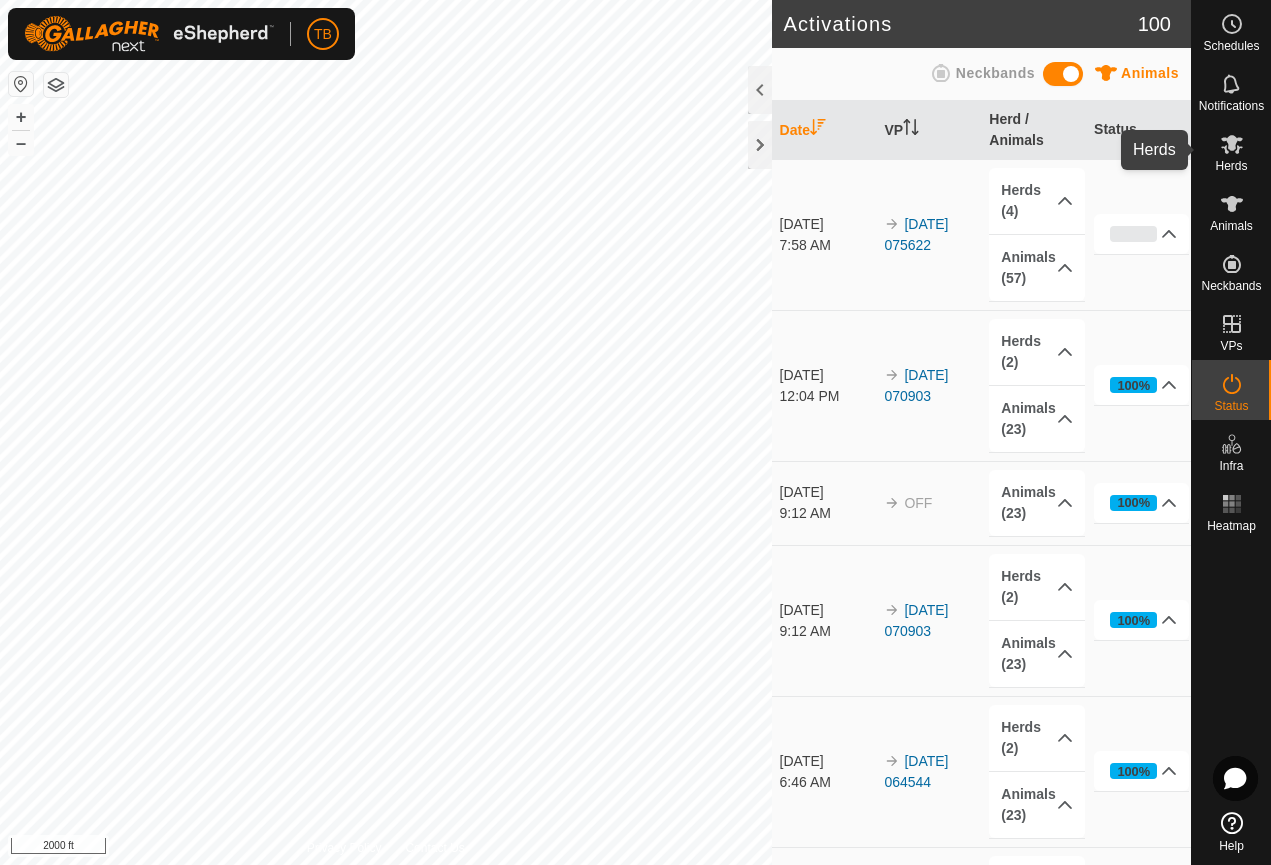 click on "Herds" at bounding box center [1231, 166] 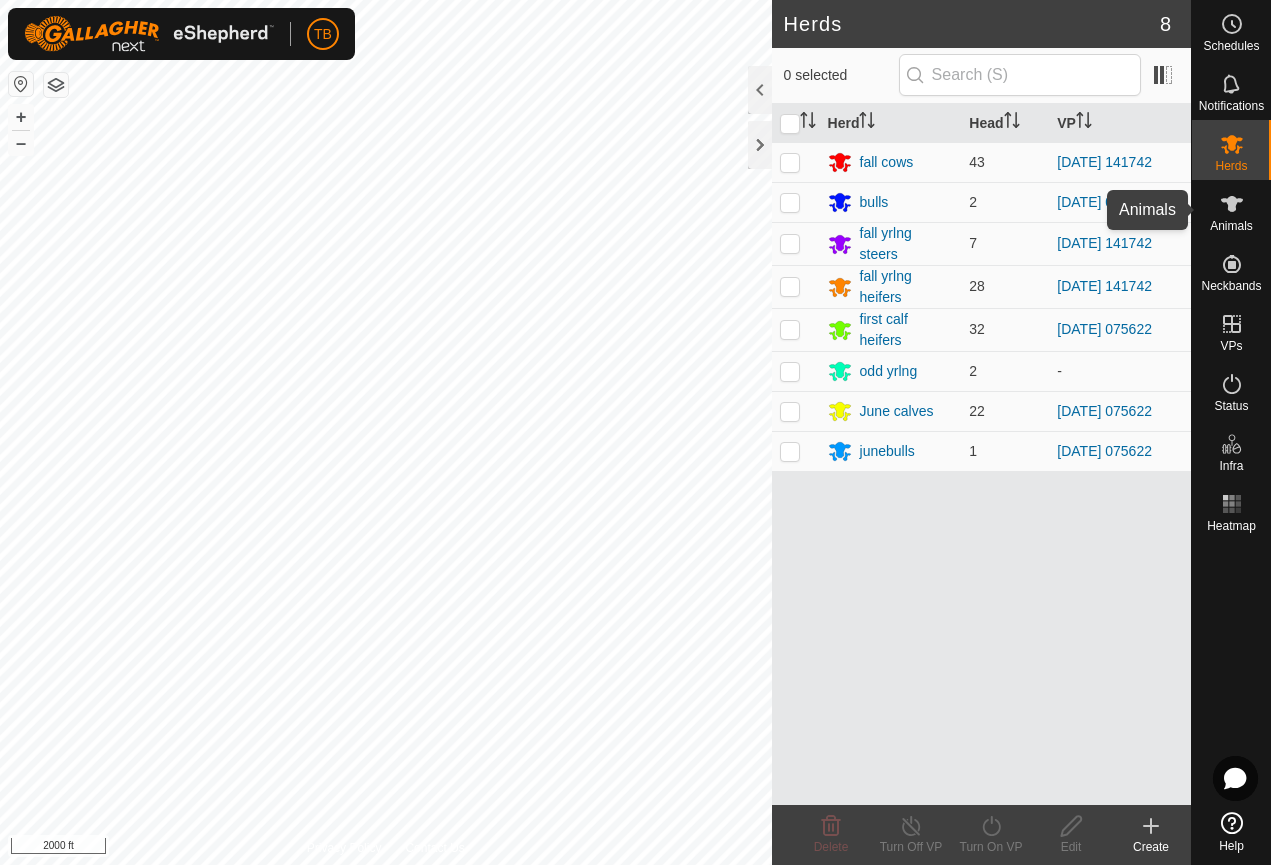 click on "Animals" at bounding box center [1231, 226] 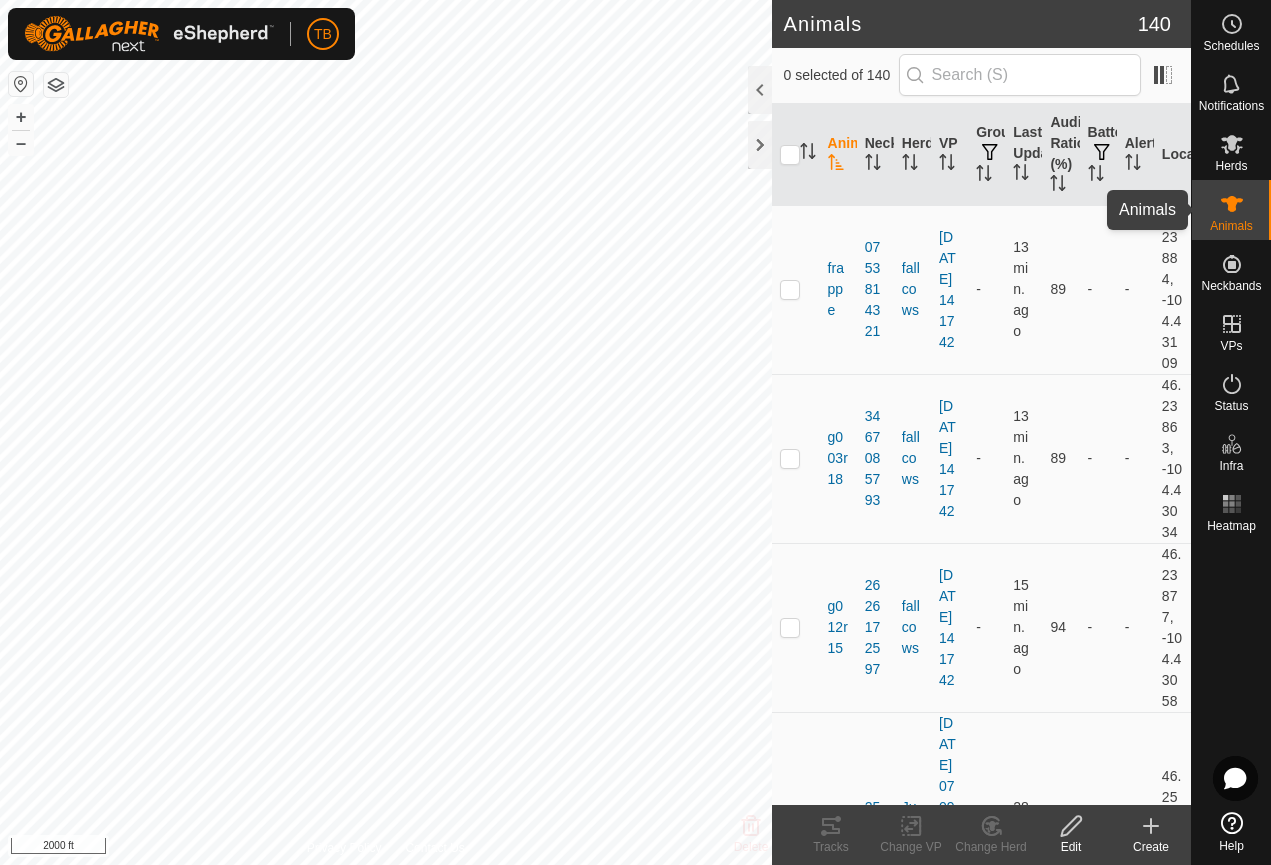 click on "Animals" at bounding box center [1231, 226] 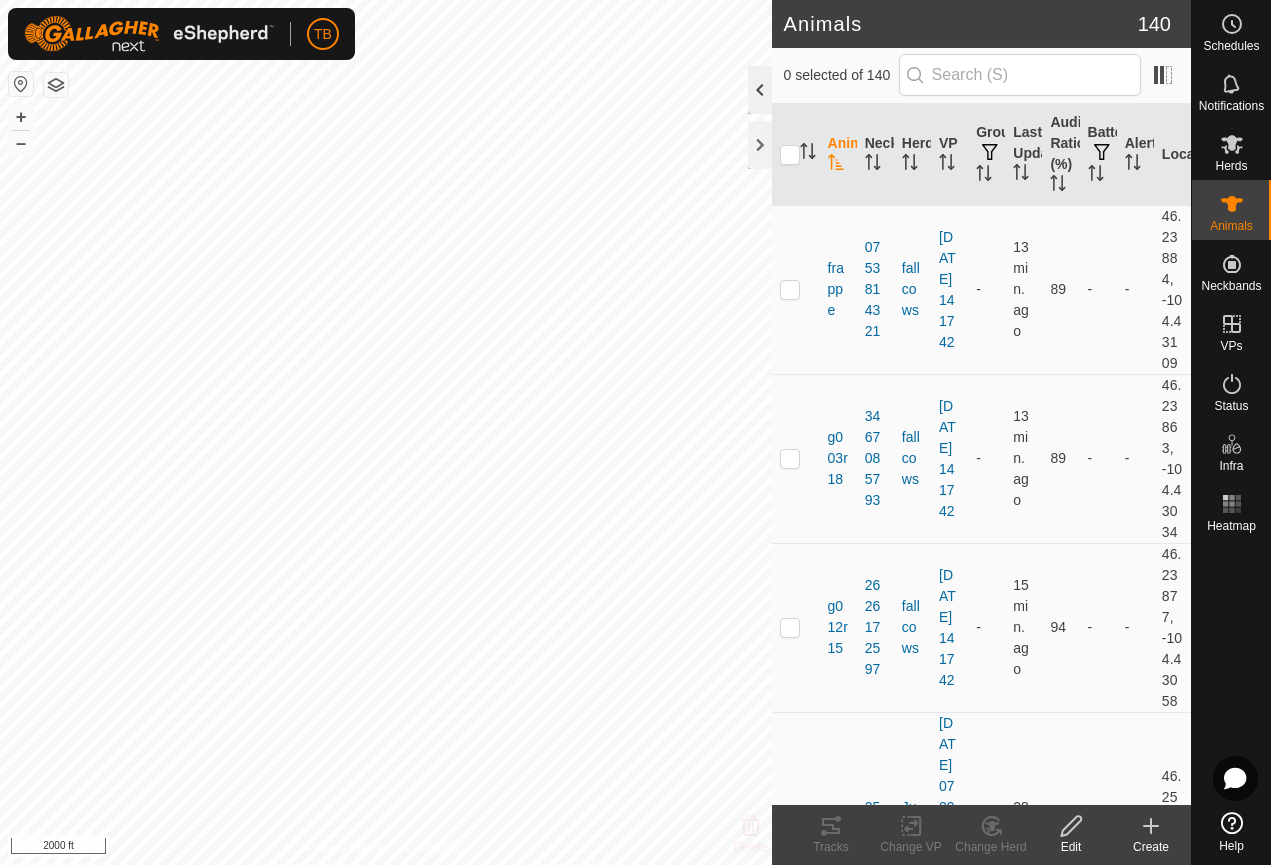 click 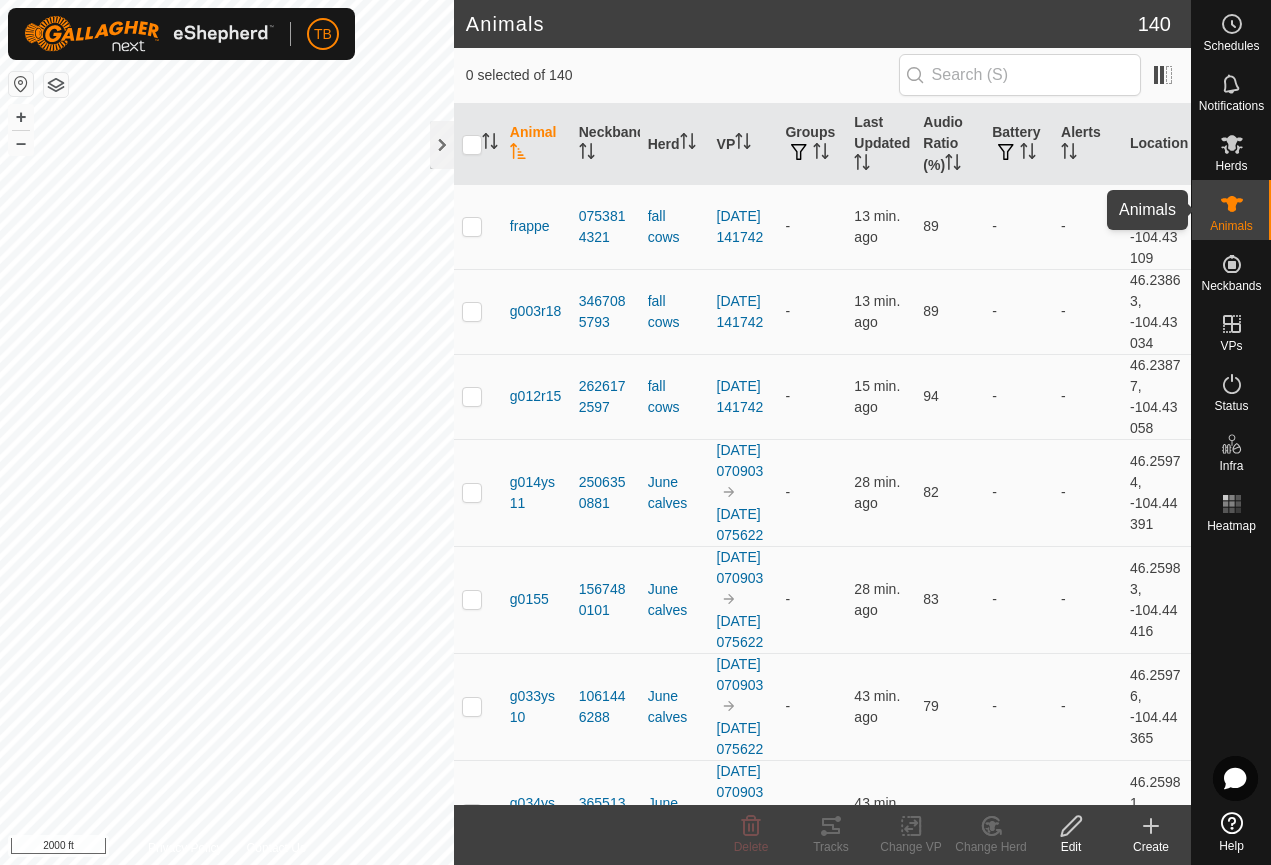 click at bounding box center (1232, 204) 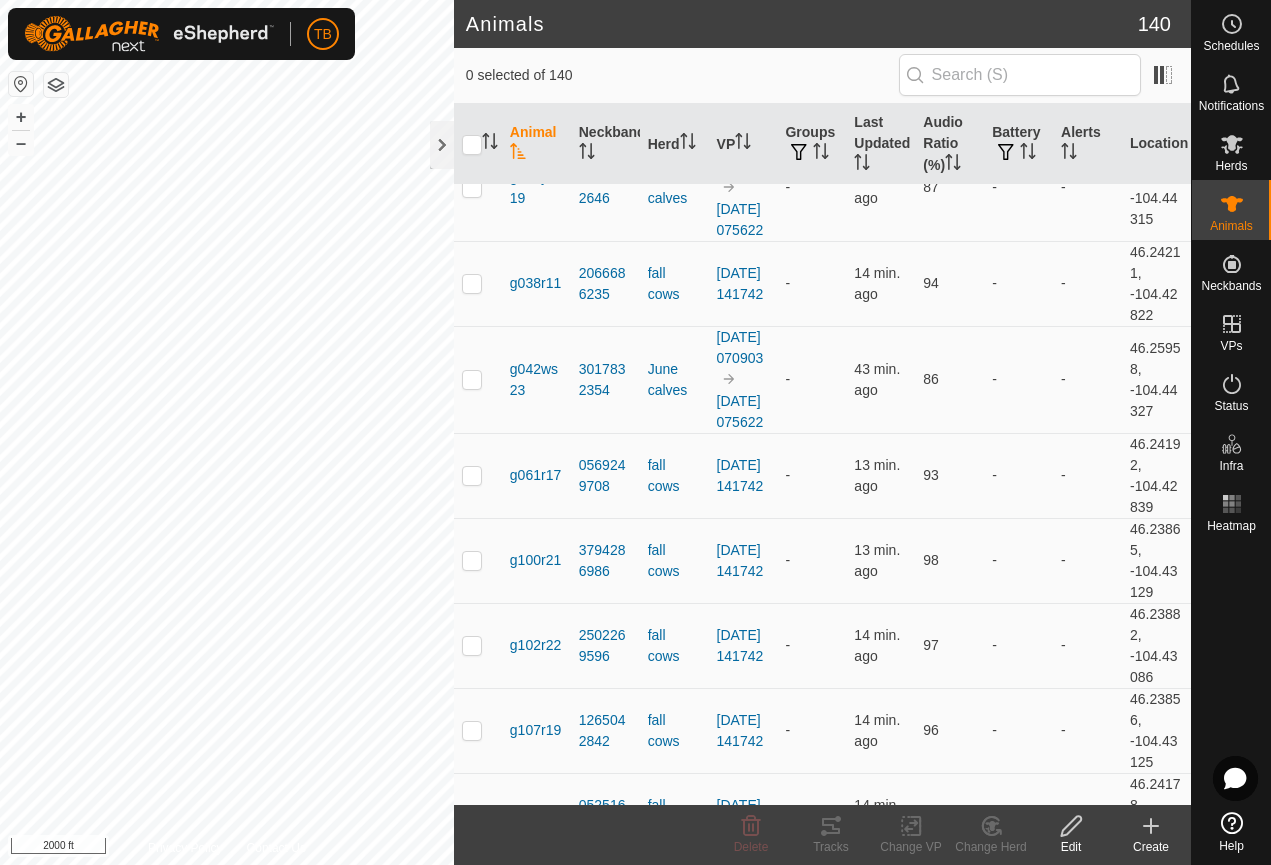 scroll, scrollTop: 0, scrollLeft: 0, axis: both 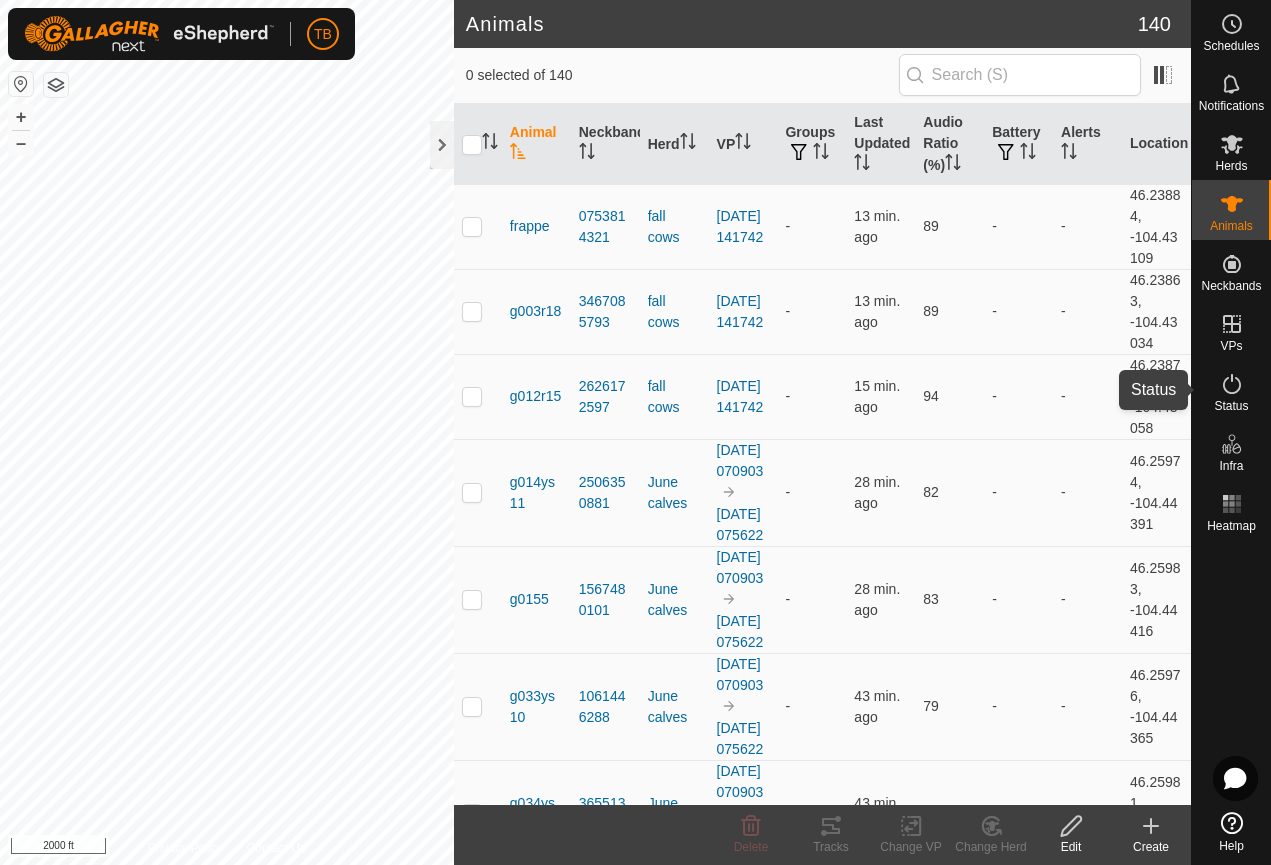 click at bounding box center [1232, 384] 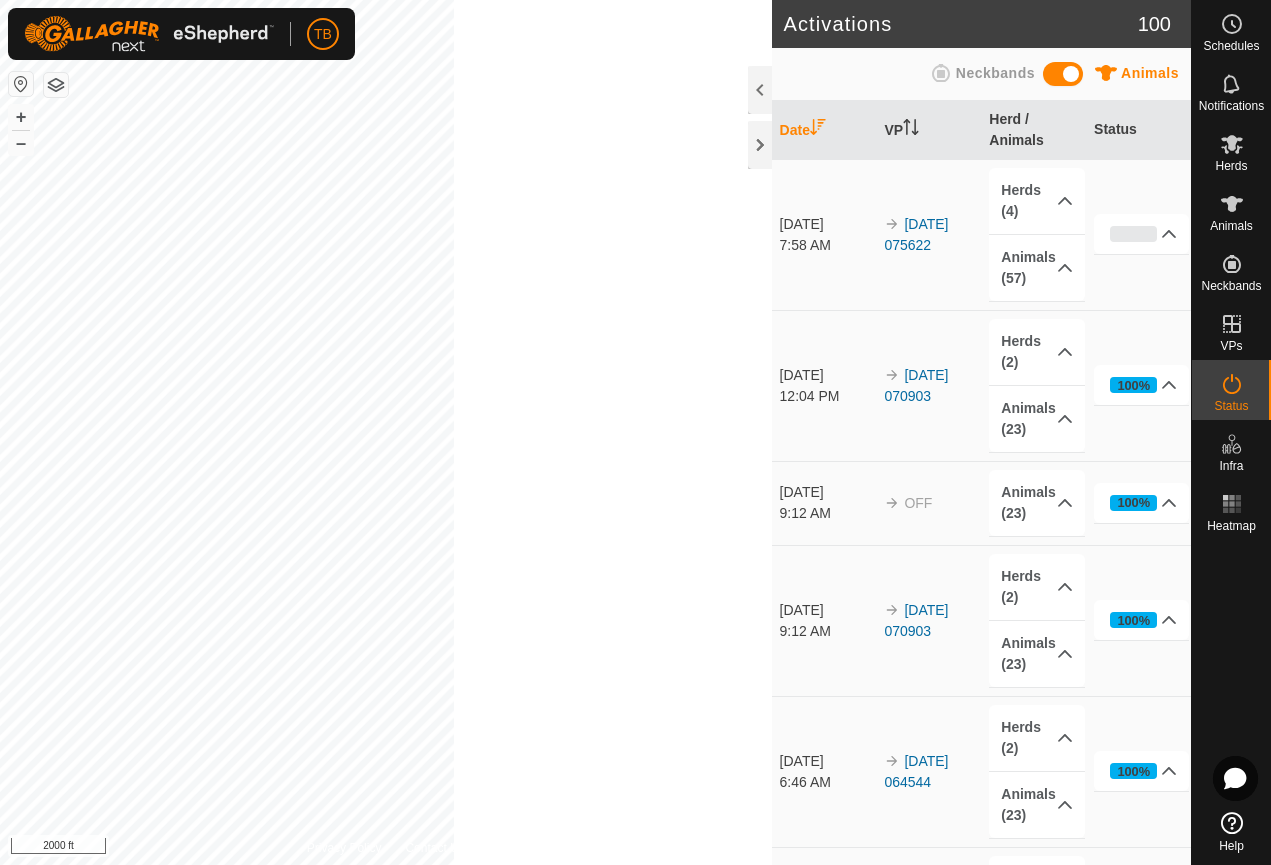 click 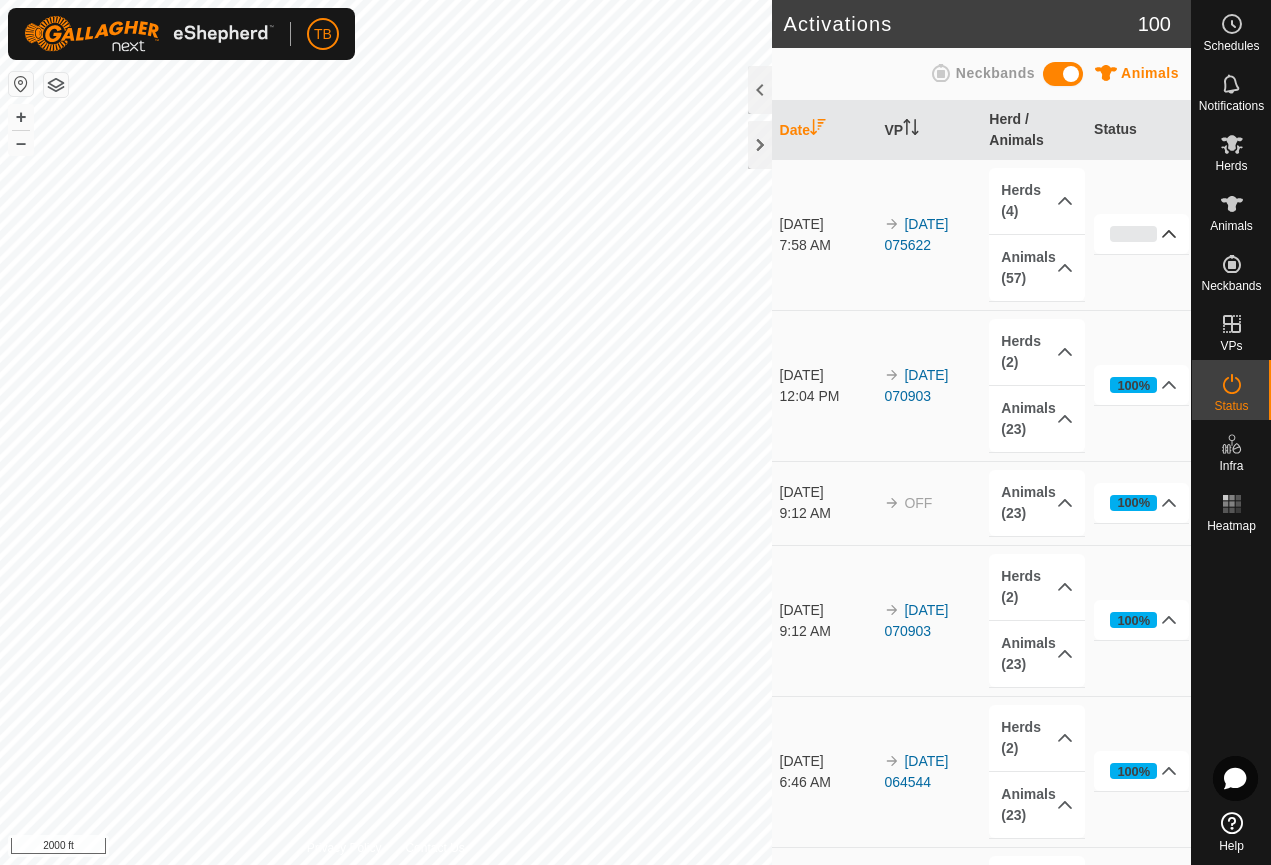 click on "0%" at bounding box center [1141, 234] 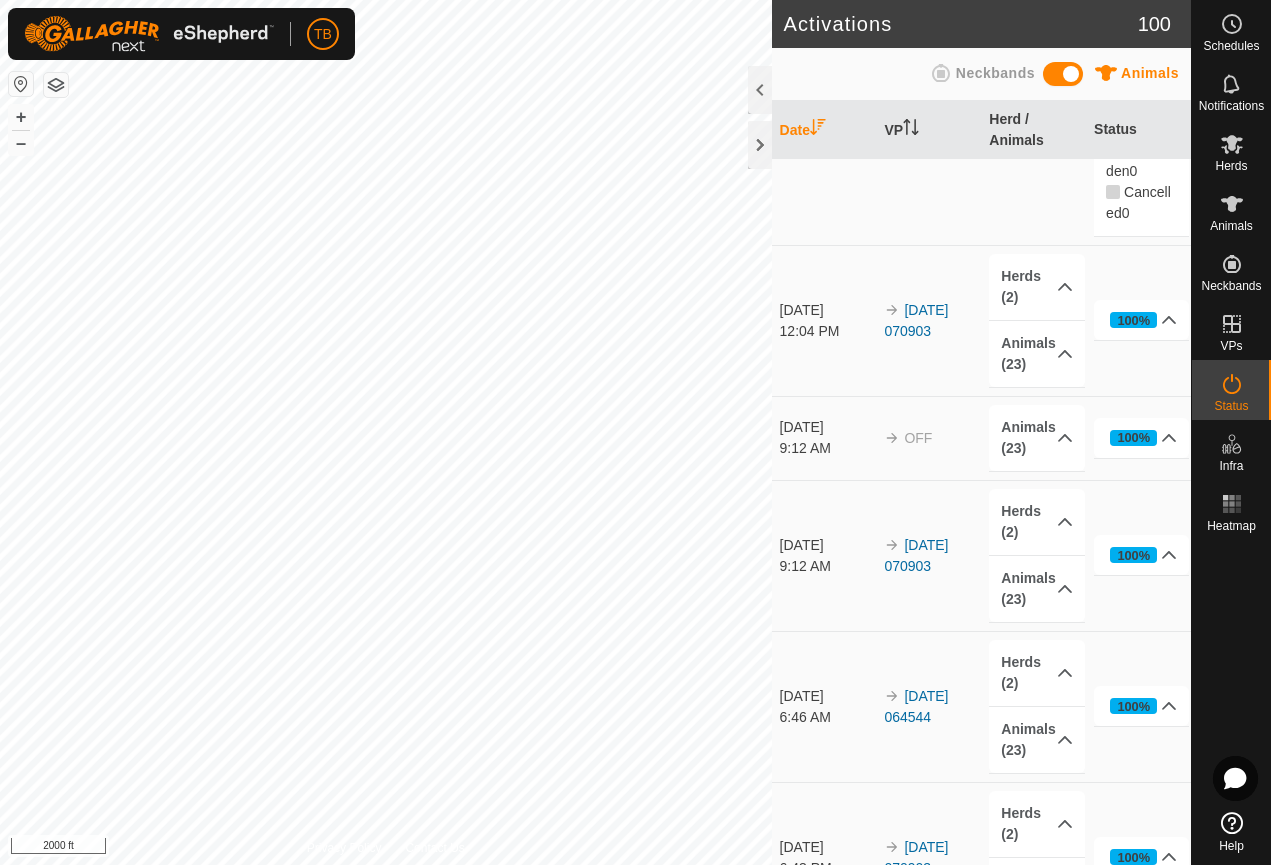 scroll, scrollTop: 307, scrollLeft: 0, axis: vertical 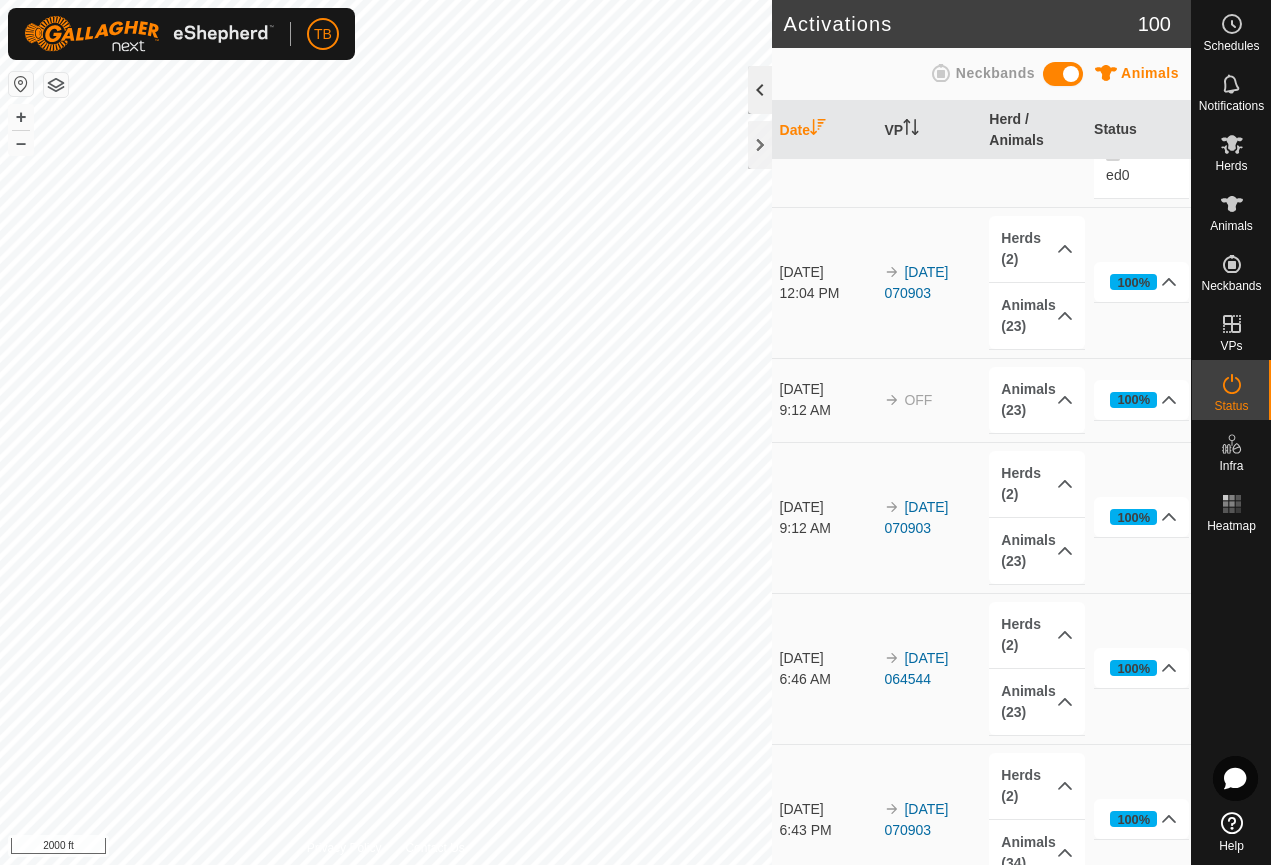 click 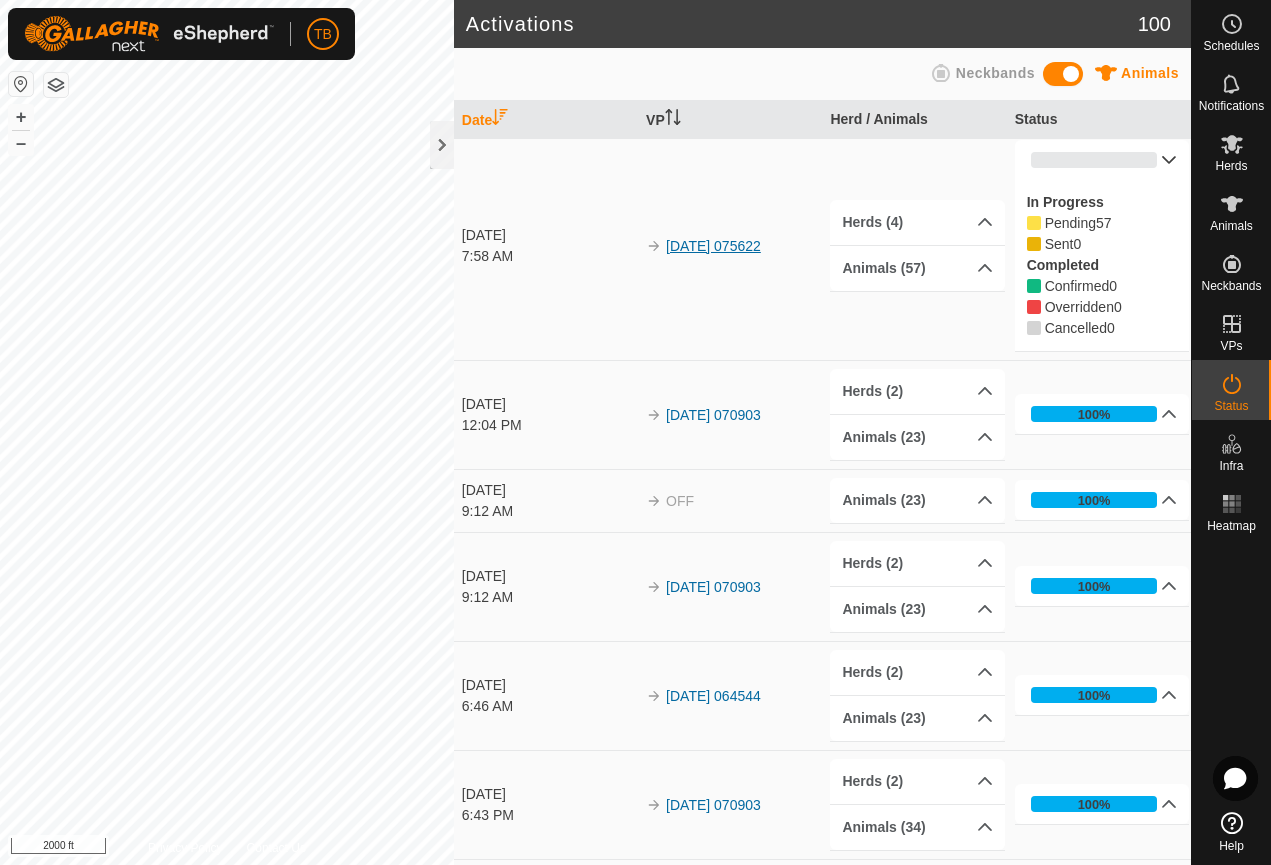 scroll, scrollTop: 0, scrollLeft: 0, axis: both 